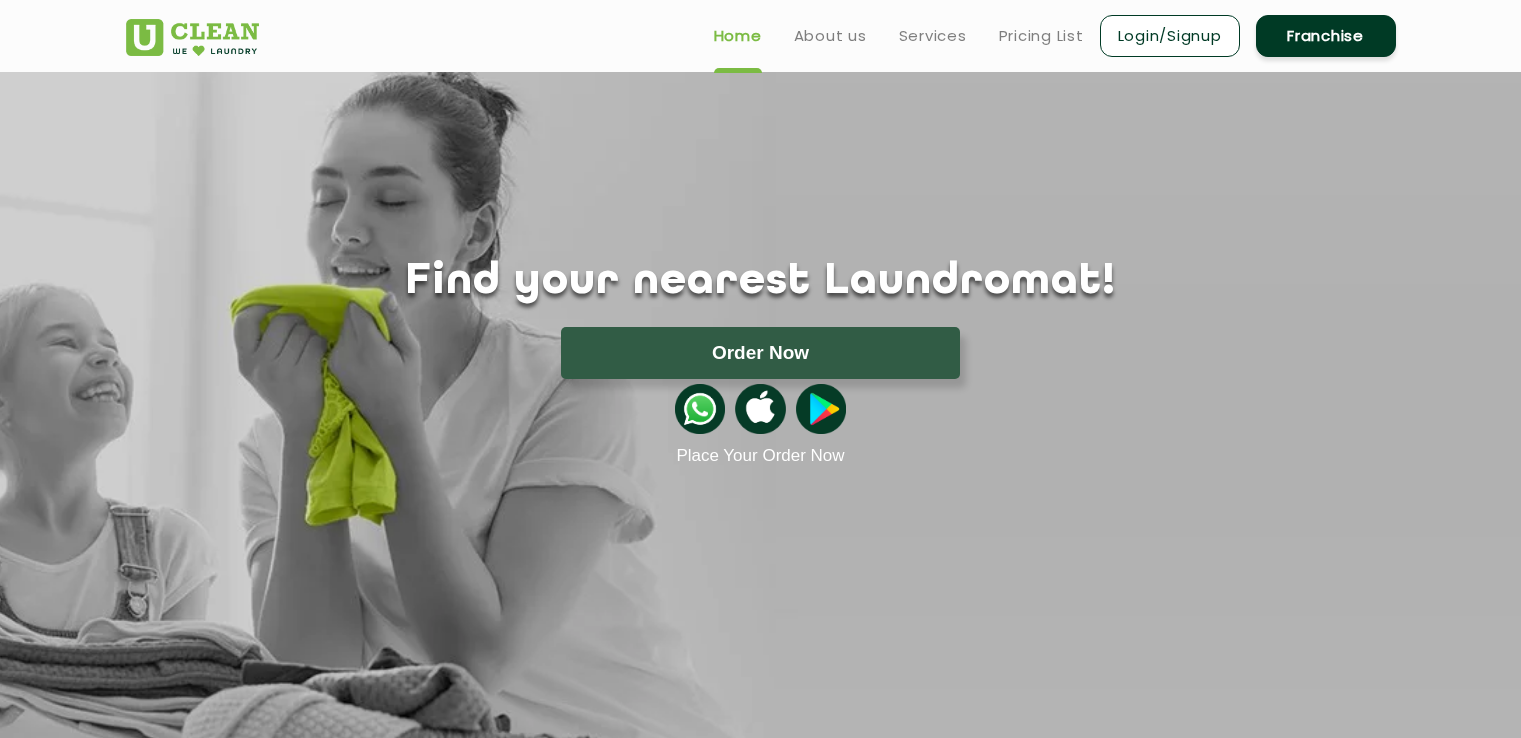 scroll, scrollTop: 0, scrollLeft: 0, axis: both 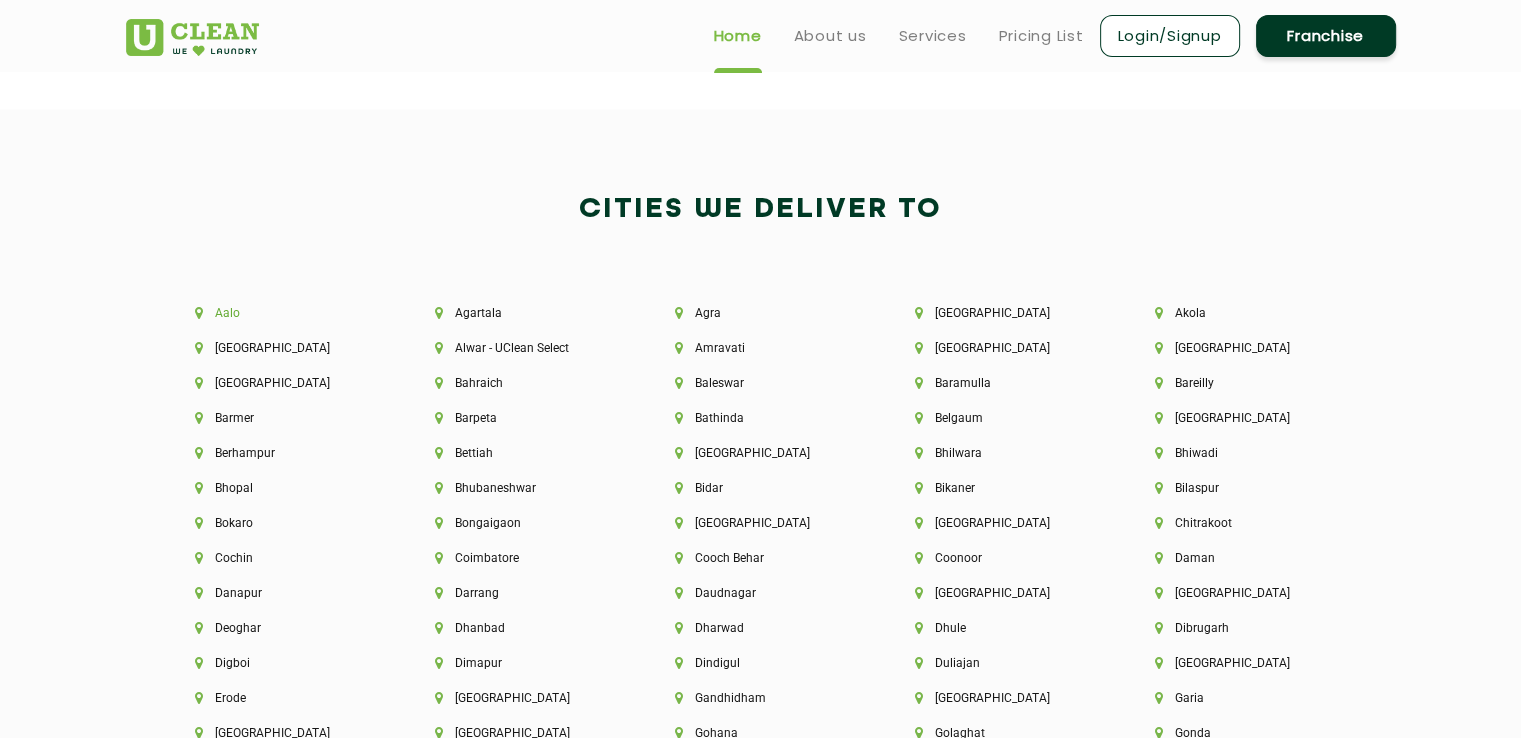click on "Aalo" 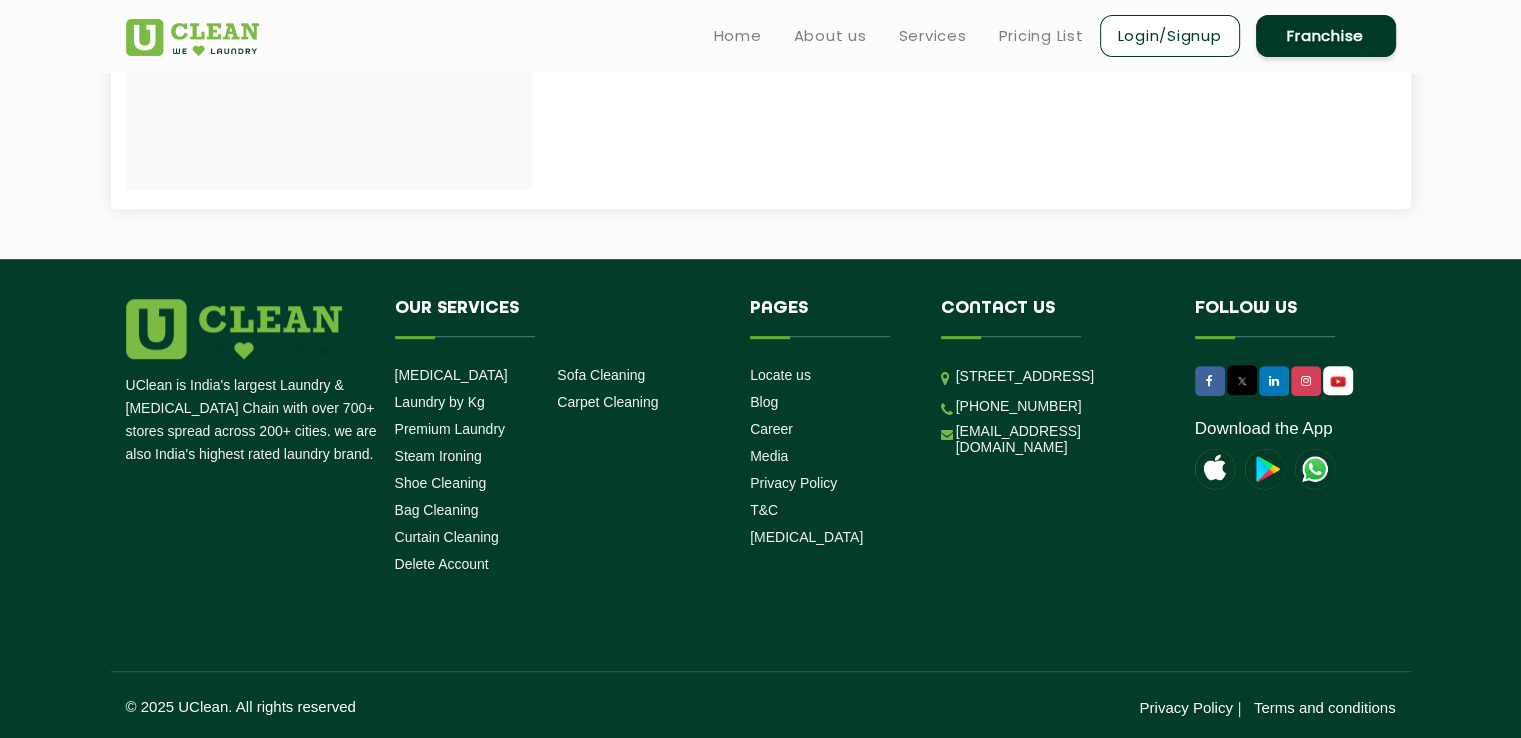 scroll, scrollTop: 0, scrollLeft: 0, axis: both 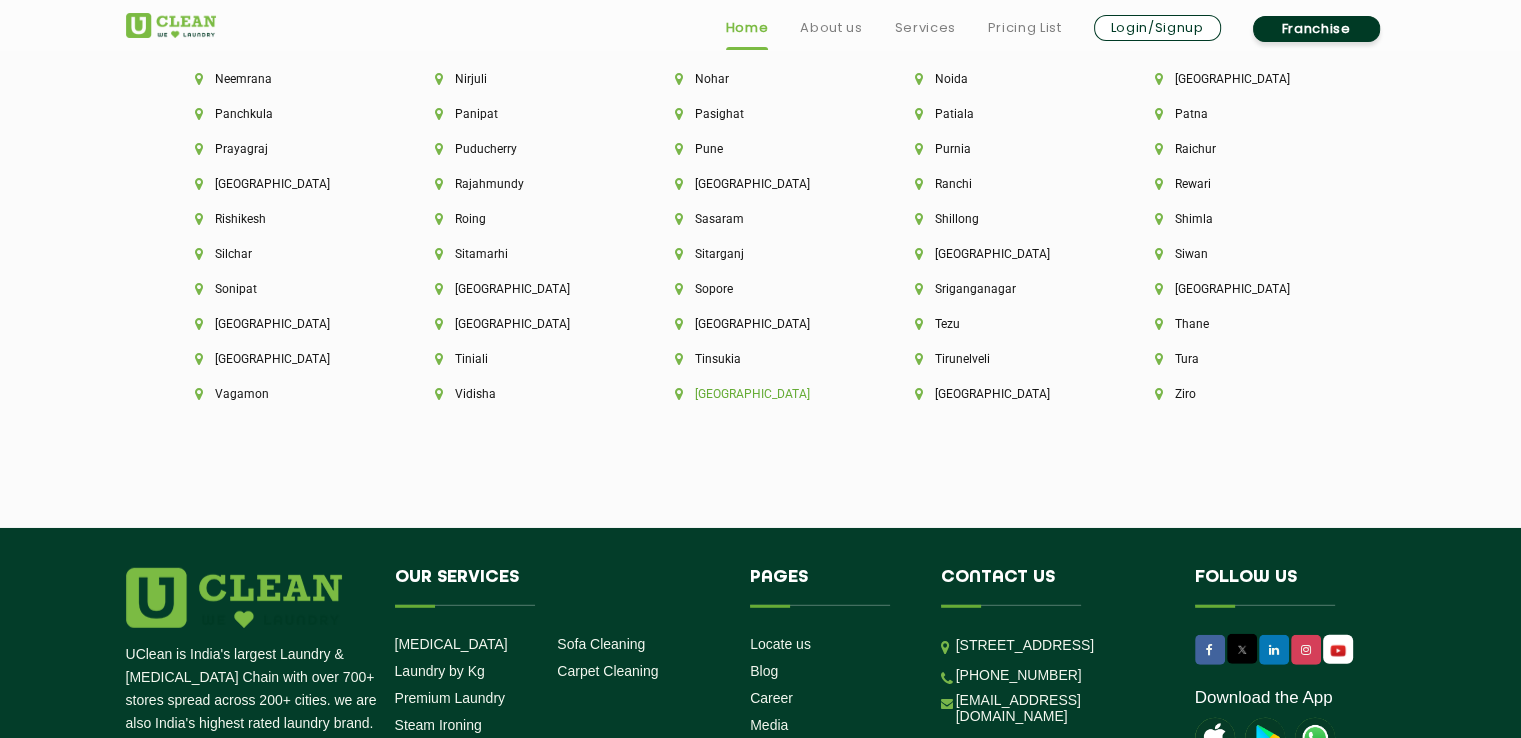 click on "[GEOGRAPHIC_DATA]" 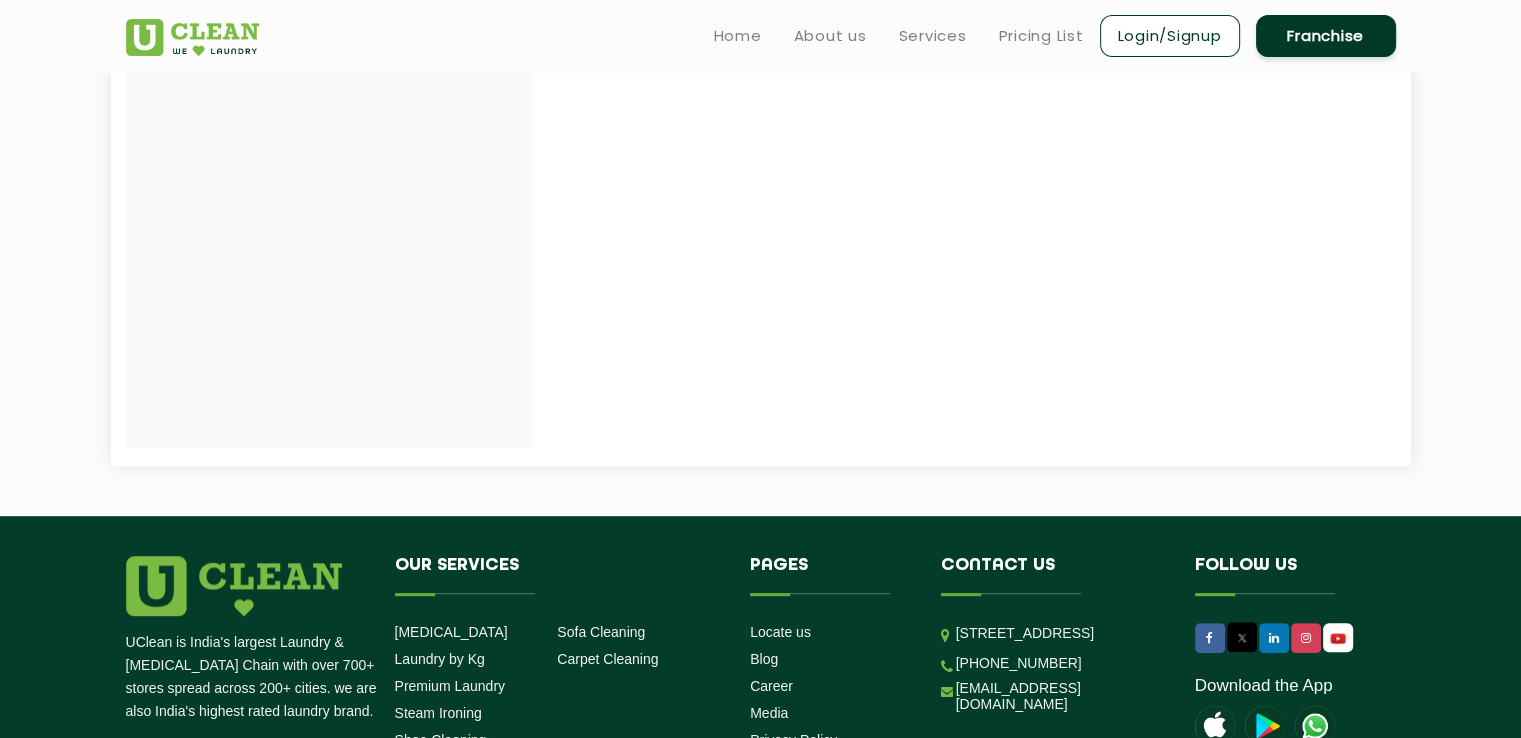 scroll, scrollTop: 900, scrollLeft: 0, axis: vertical 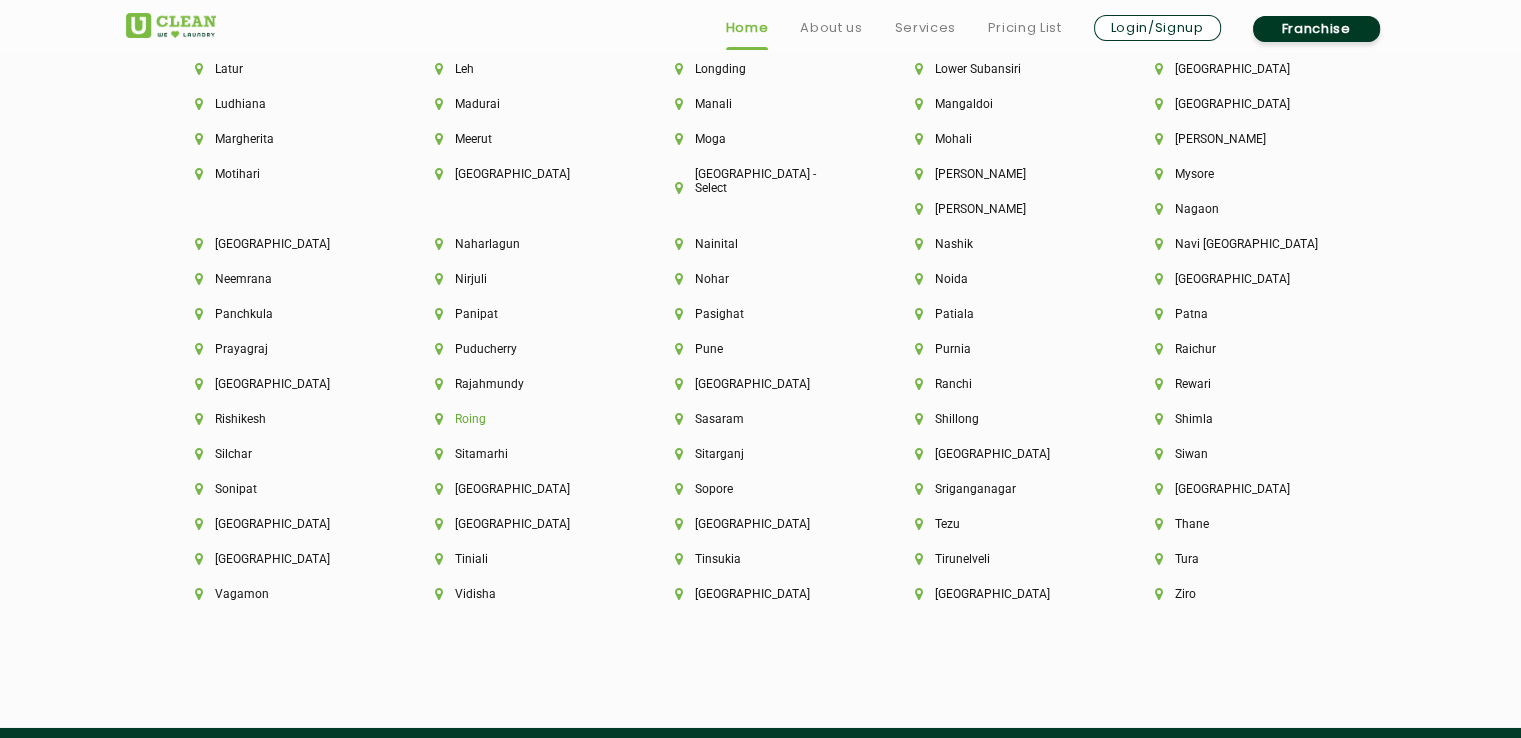 click on "Roing" 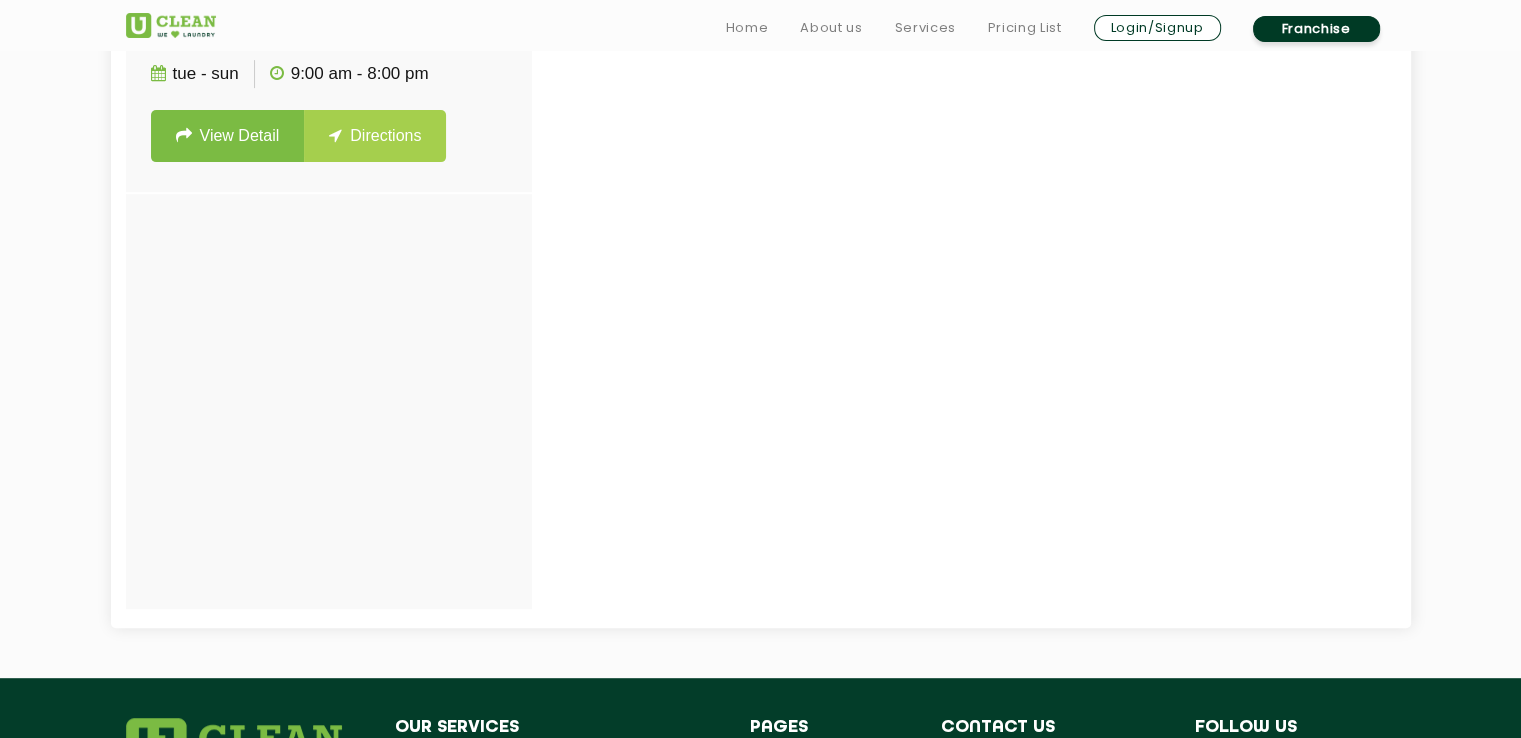 scroll, scrollTop: 800, scrollLeft: 0, axis: vertical 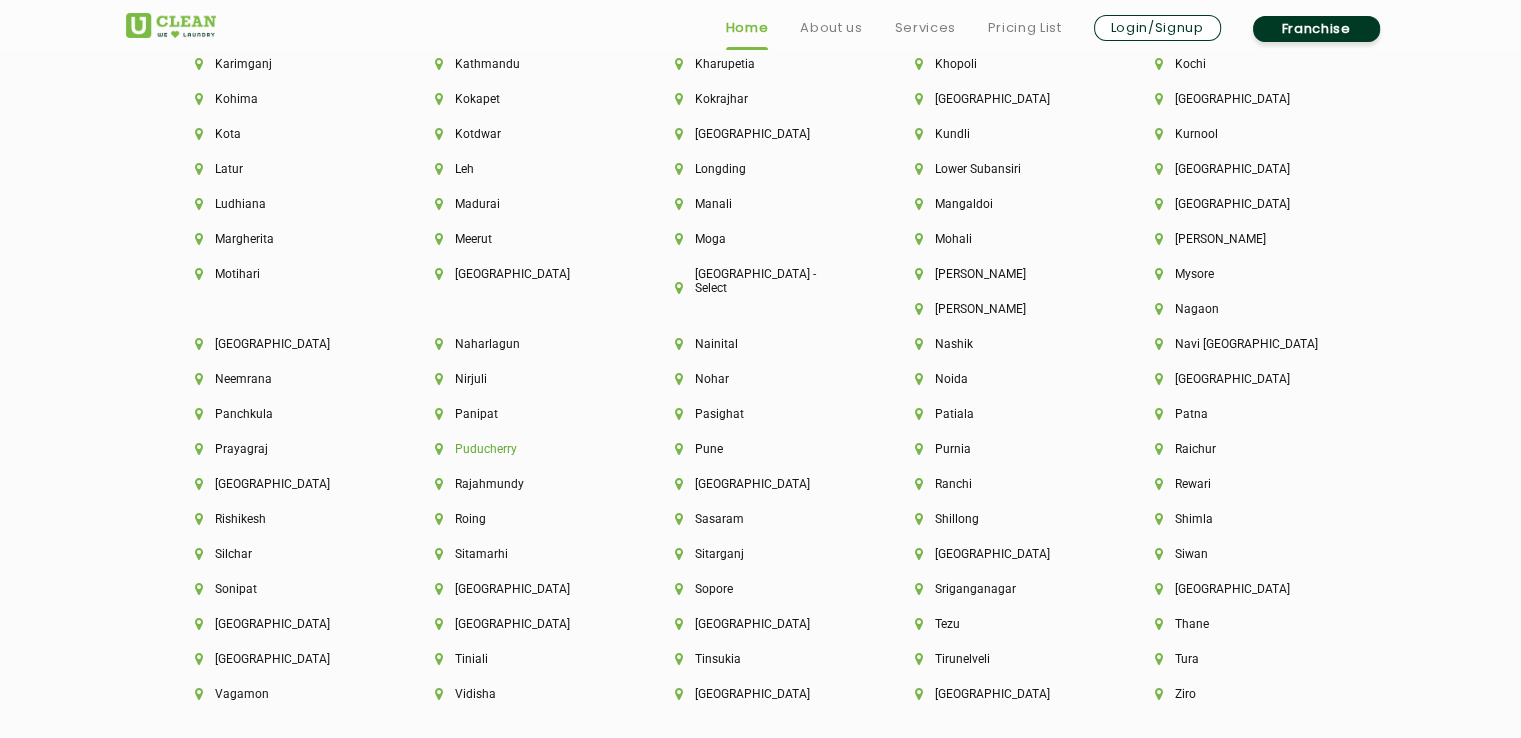 click on "Puducherry" 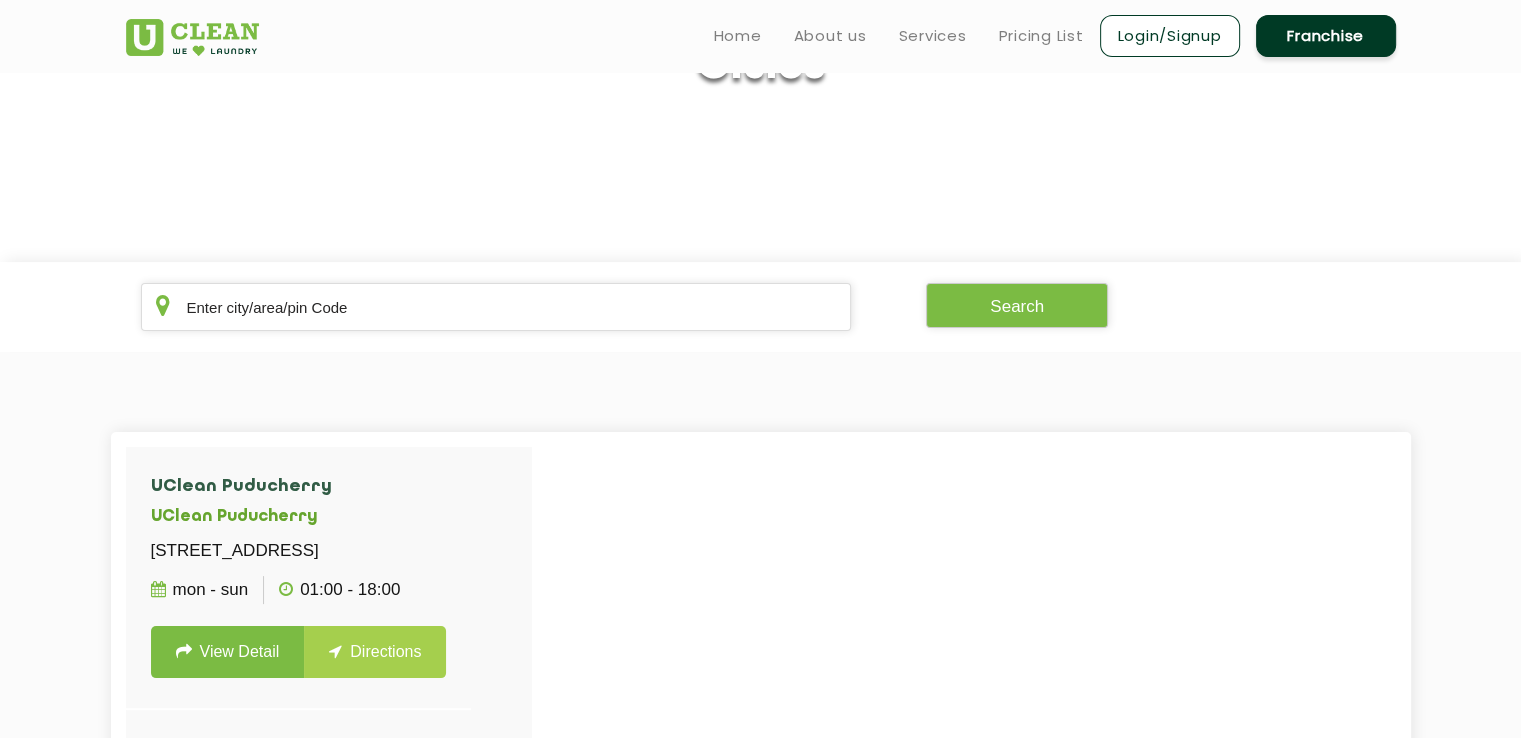 scroll, scrollTop: 0, scrollLeft: 0, axis: both 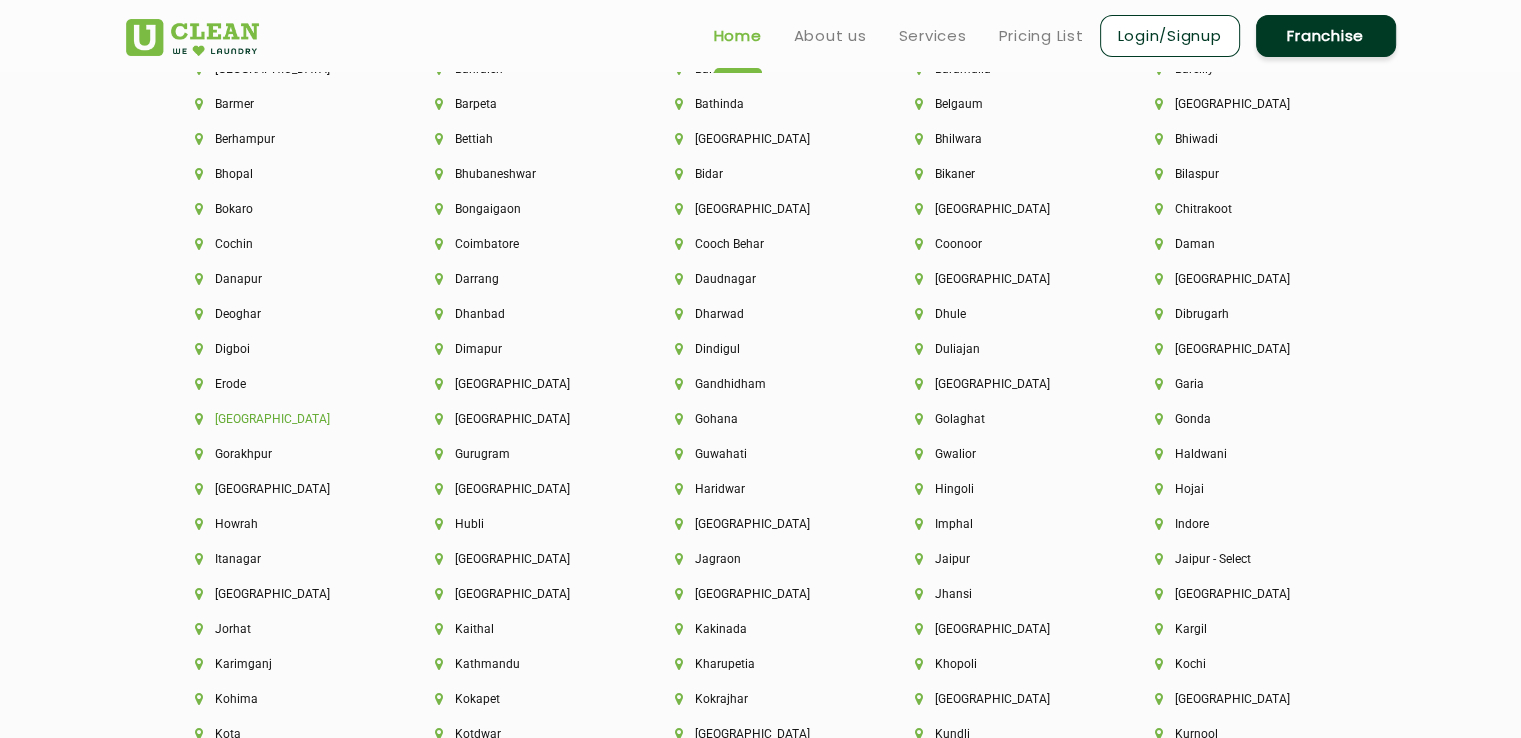 click on "[GEOGRAPHIC_DATA]" 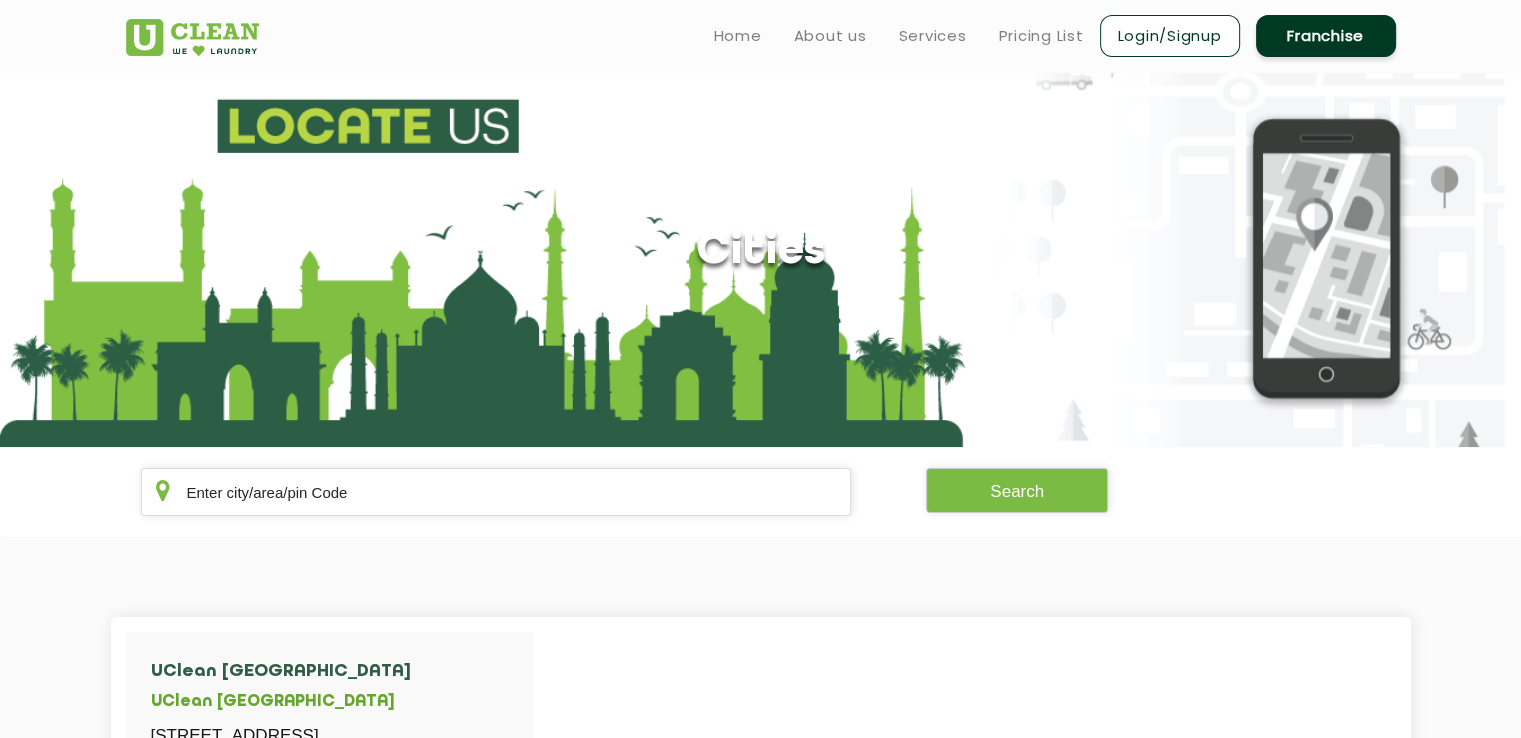 scroll, scrollTop: 500, scrollLeft: 0, axis: vertical 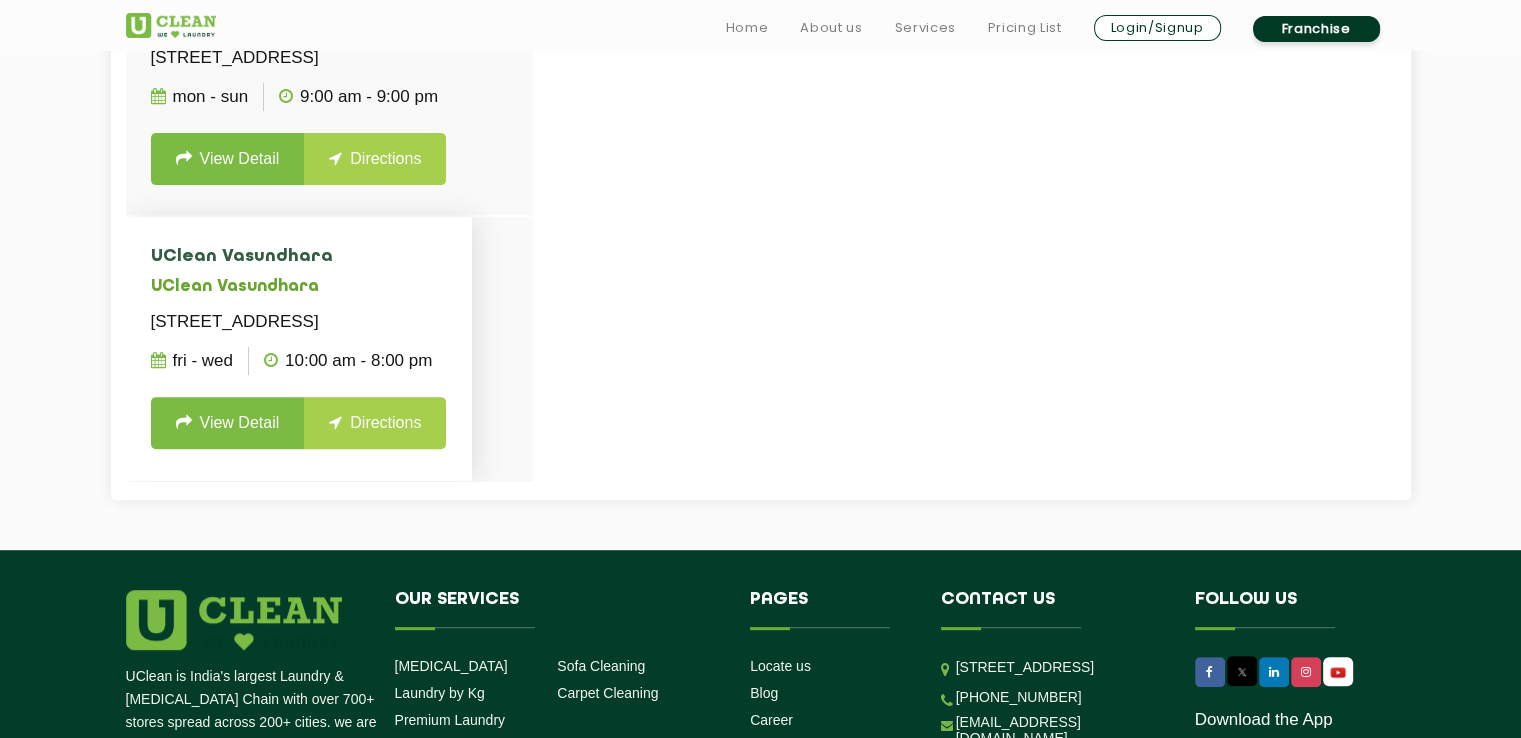 click on "UClean Vasundhara" 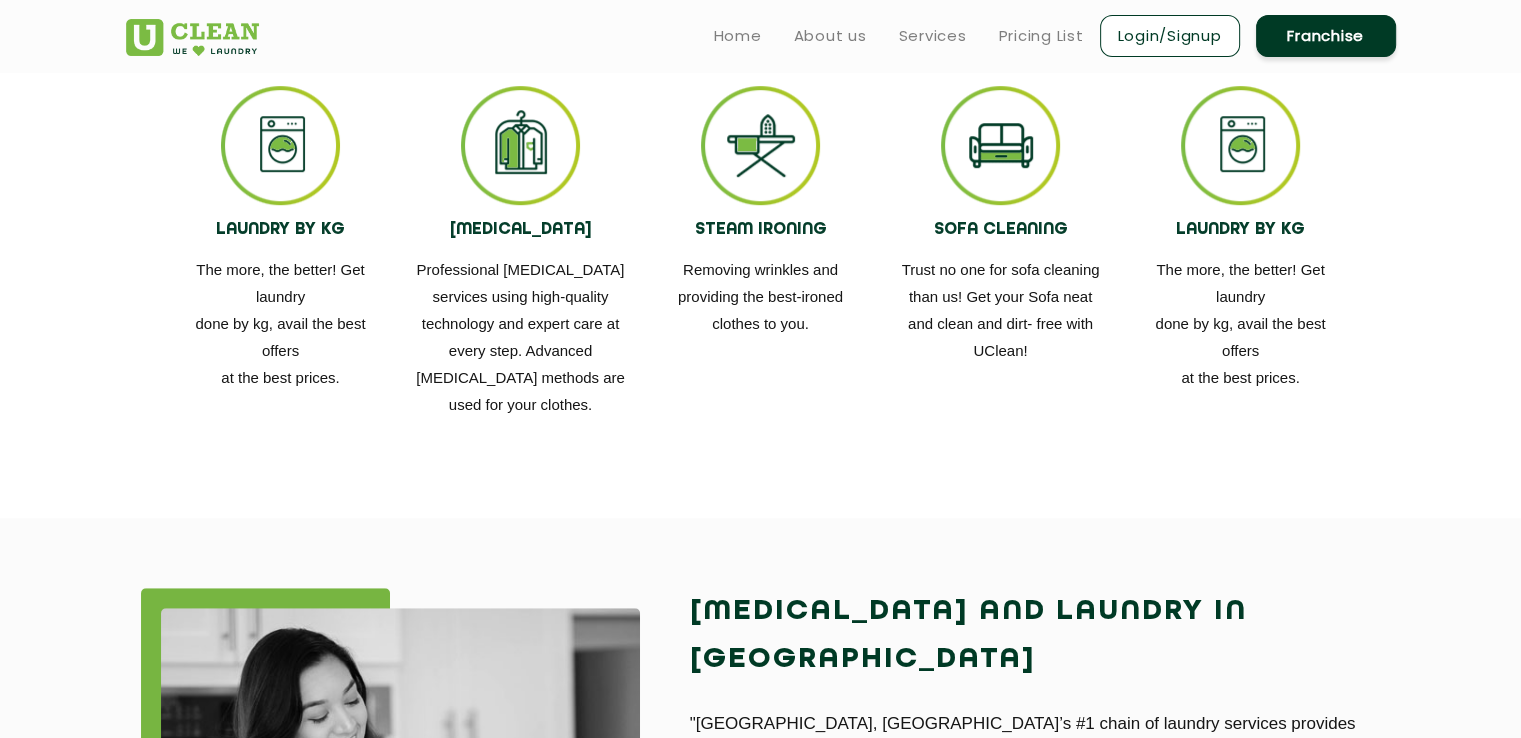 scroll, scrollTop: 1200, scrollLeft: 0, axis: vertical 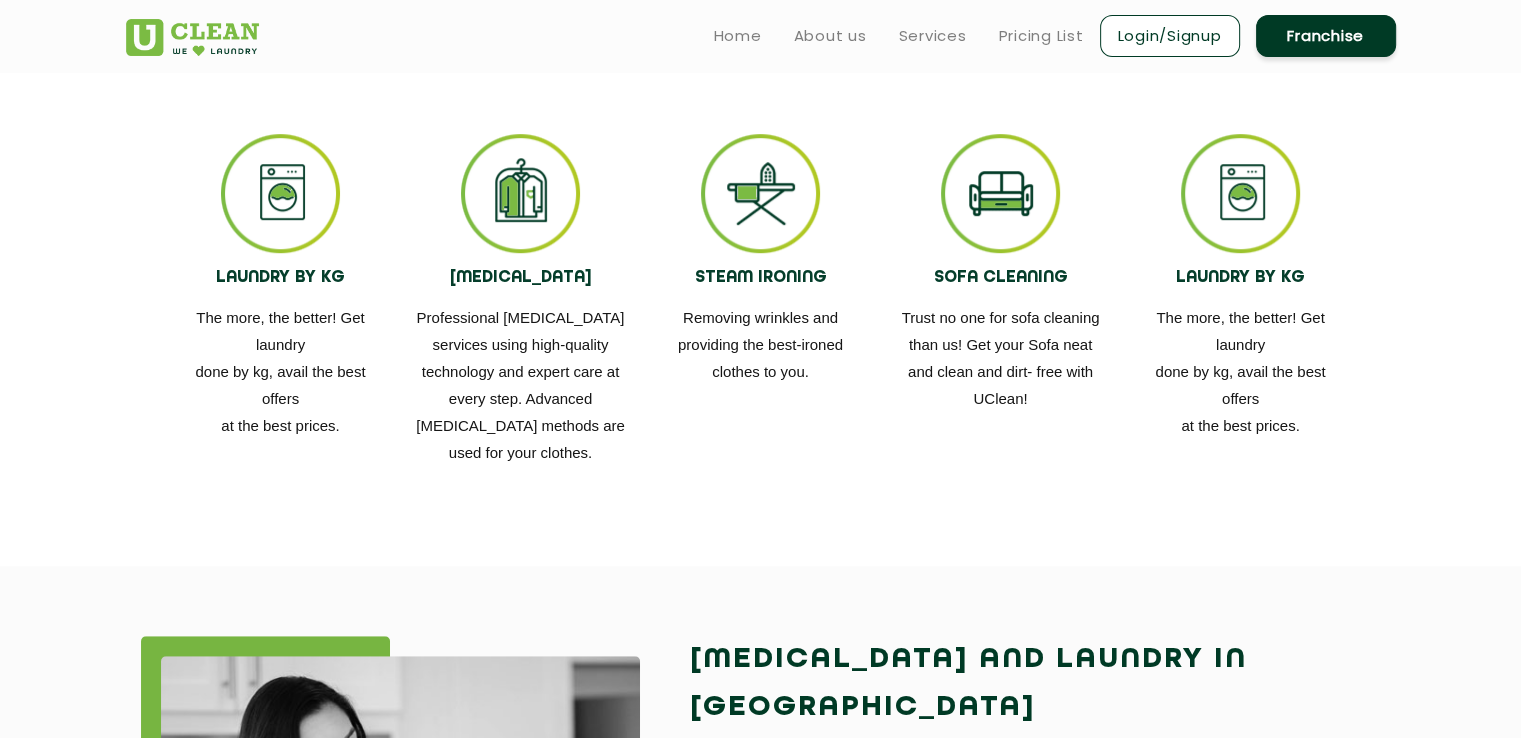 click on "LAUNDRY BY KG" 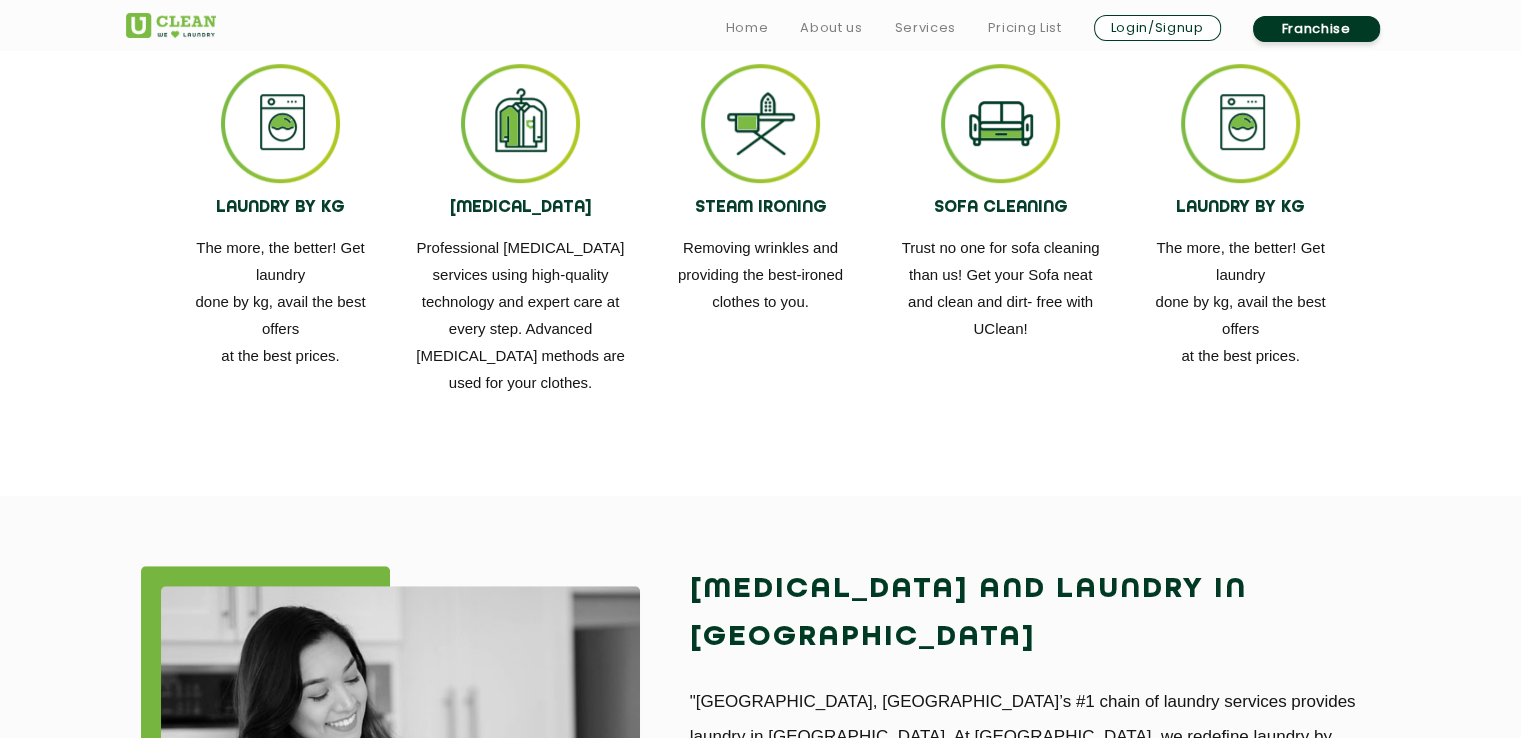 scroll, scrollTop: 1300, scrollLeft: 0, axis: vertical 